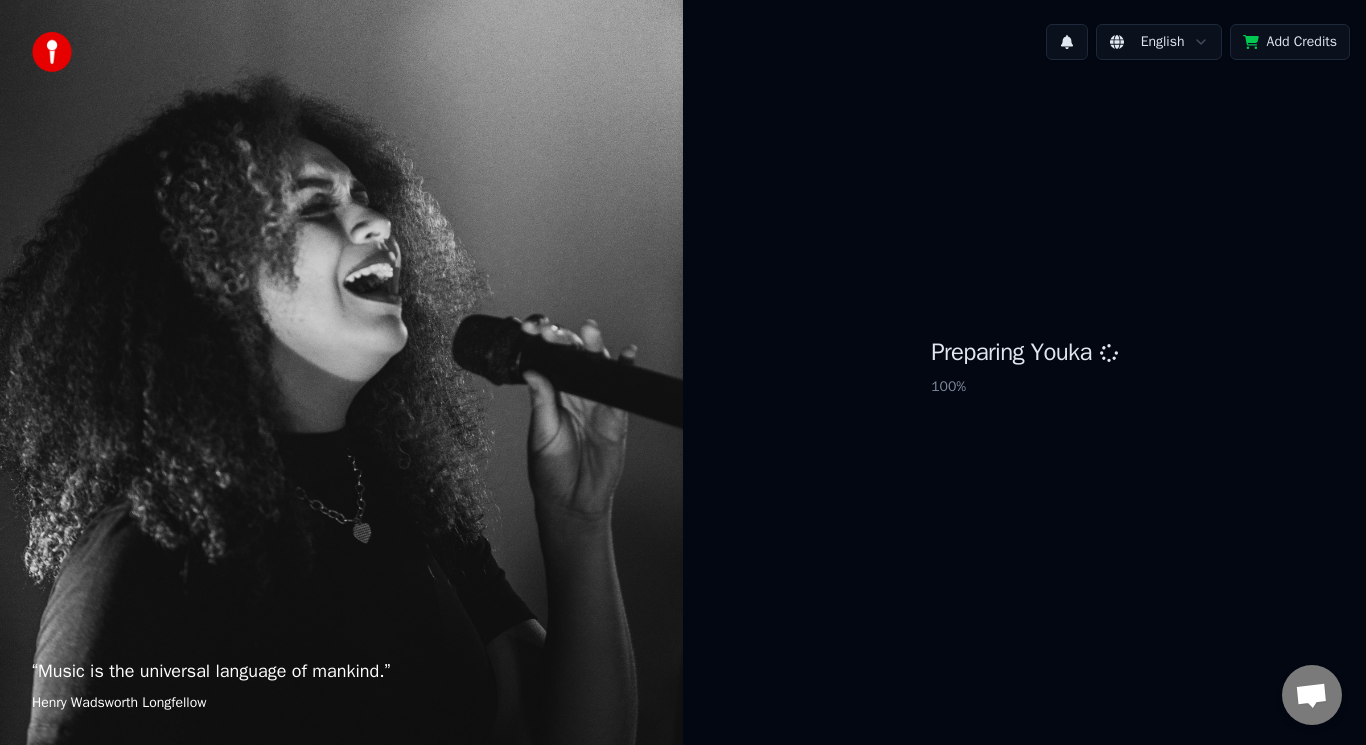 scroll, scrollTop: 0, scrollLeft: 0, axis: both 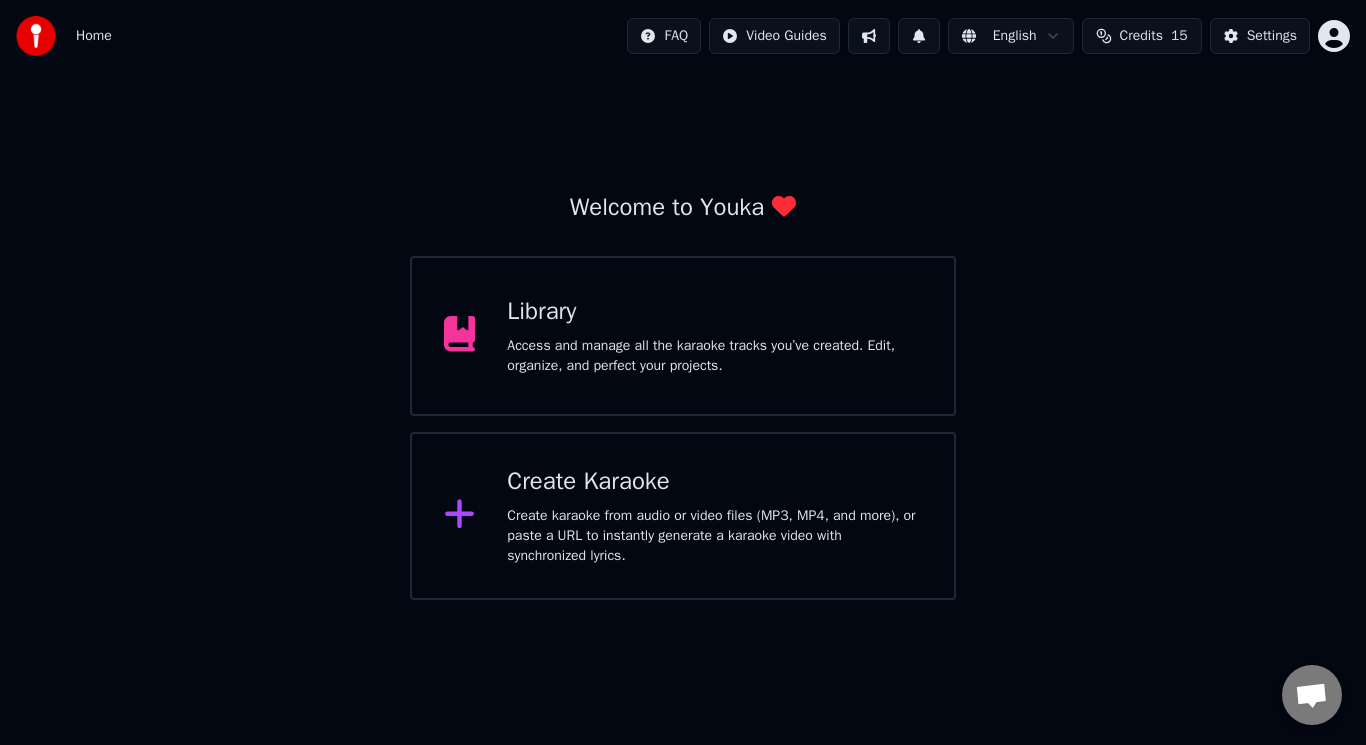 click on "Create Karaoke" at bounding box center (714, 482) 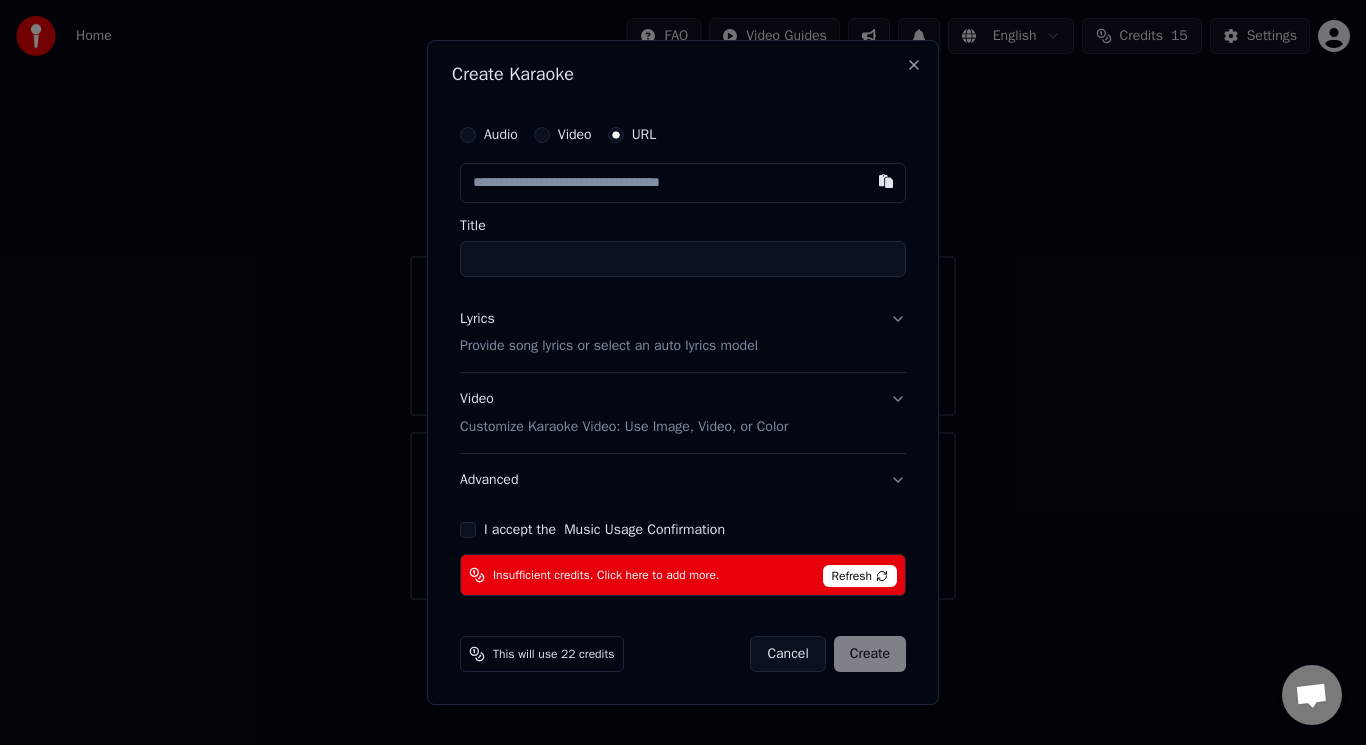 click at bounding box center [886, 181] 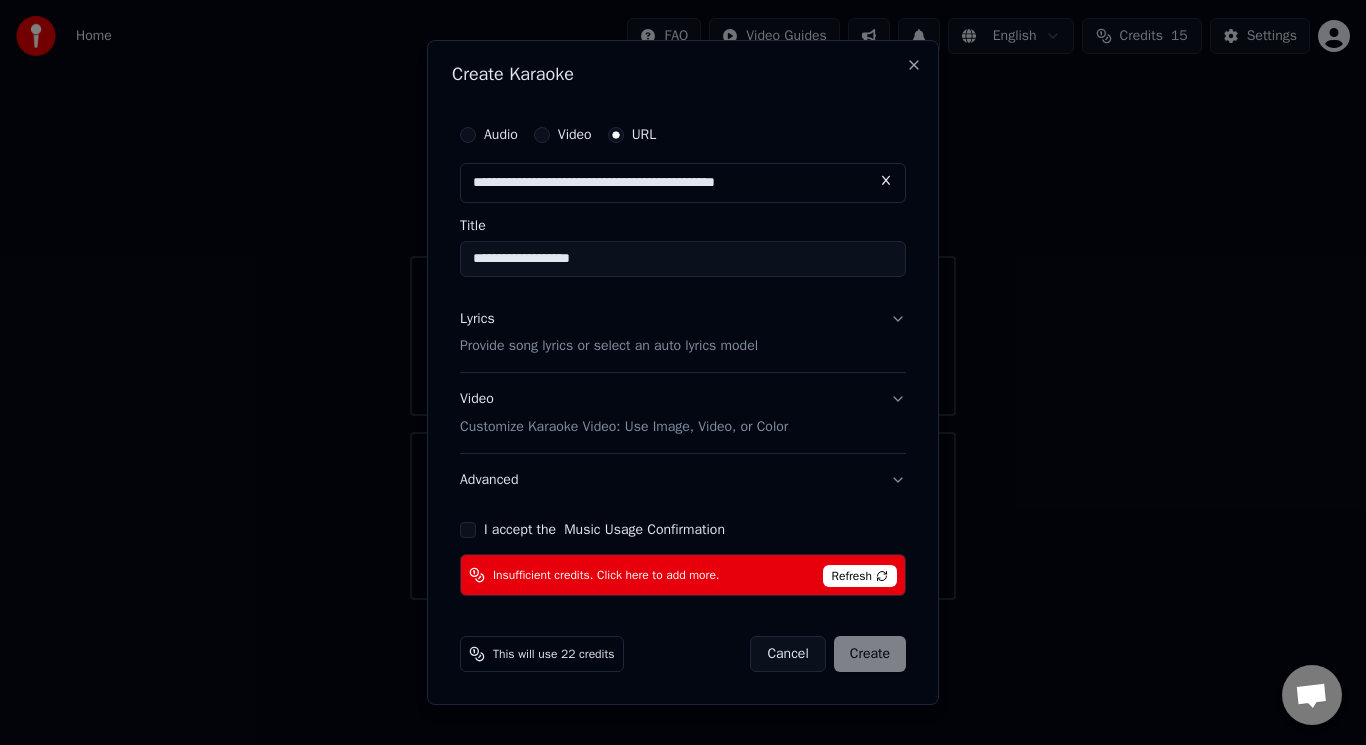 type on "**********" 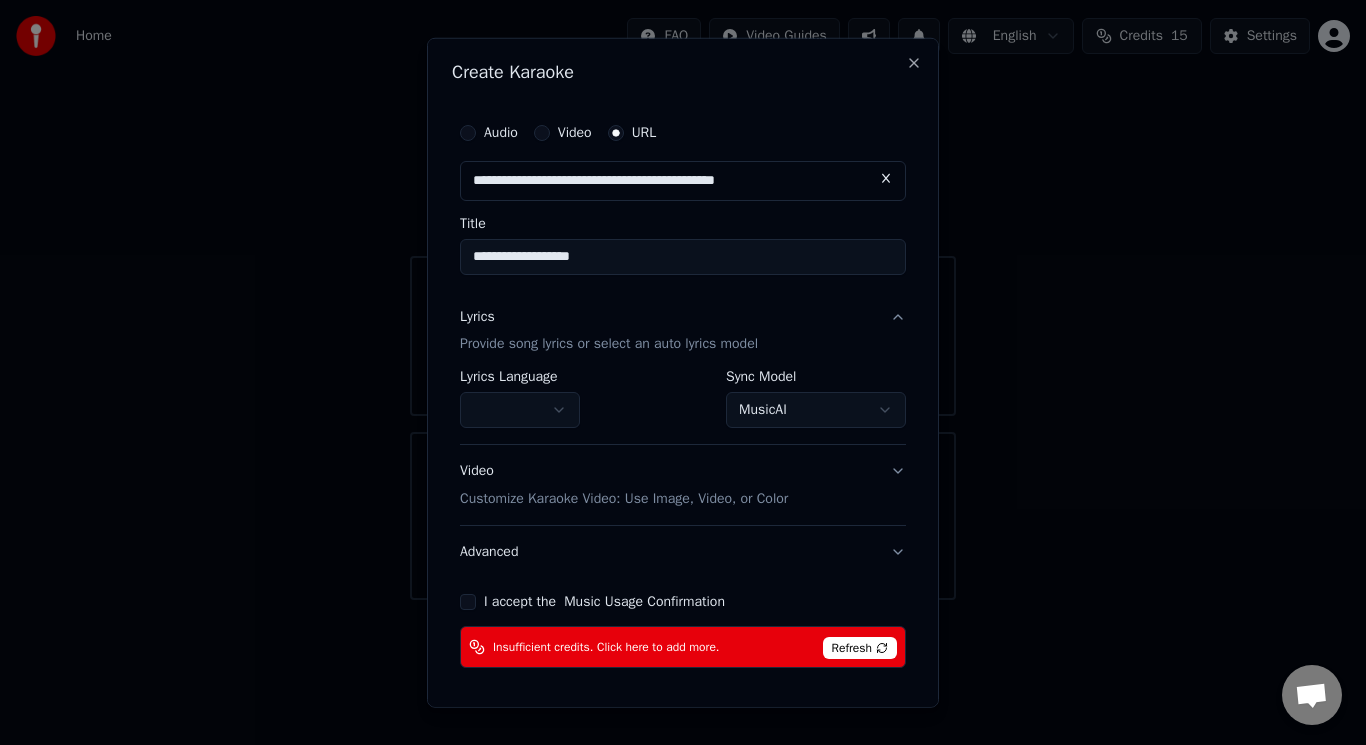 click on "MusicAI" at bounding box center [816, 410] 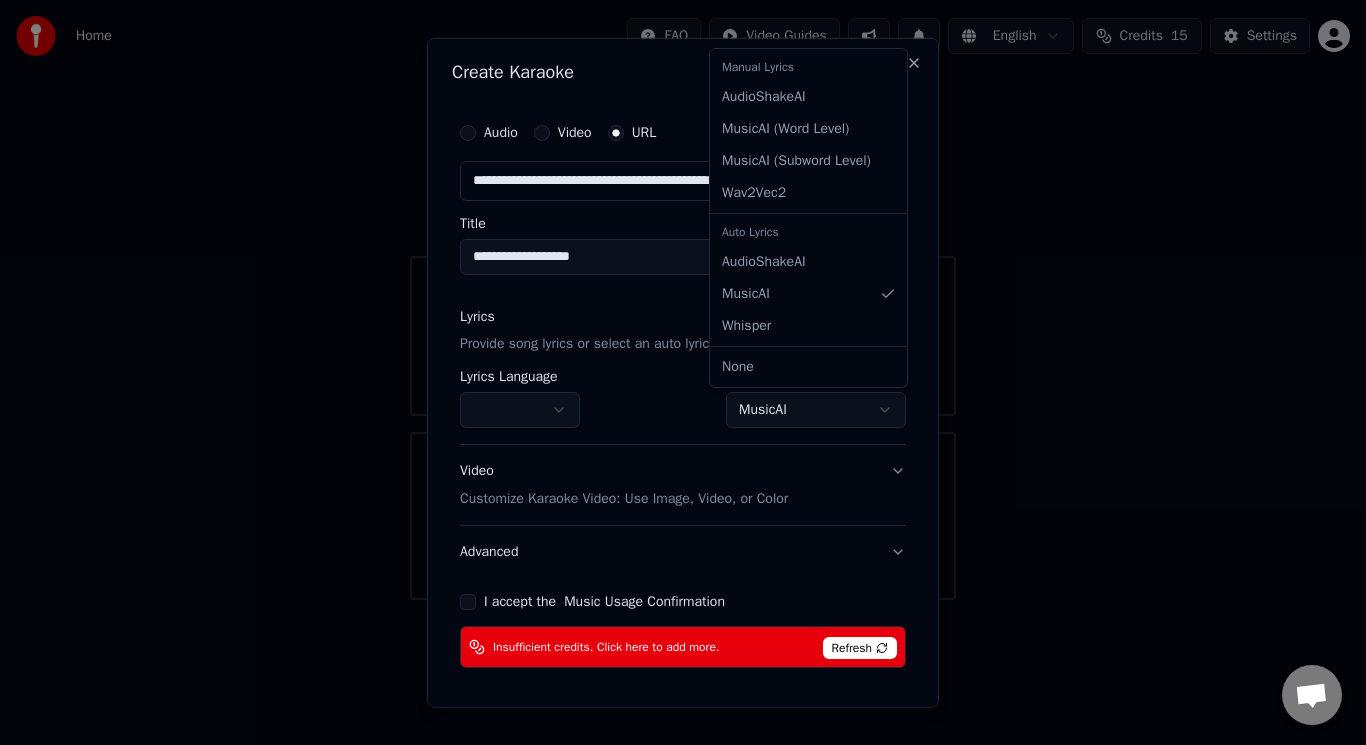 select on "**********" 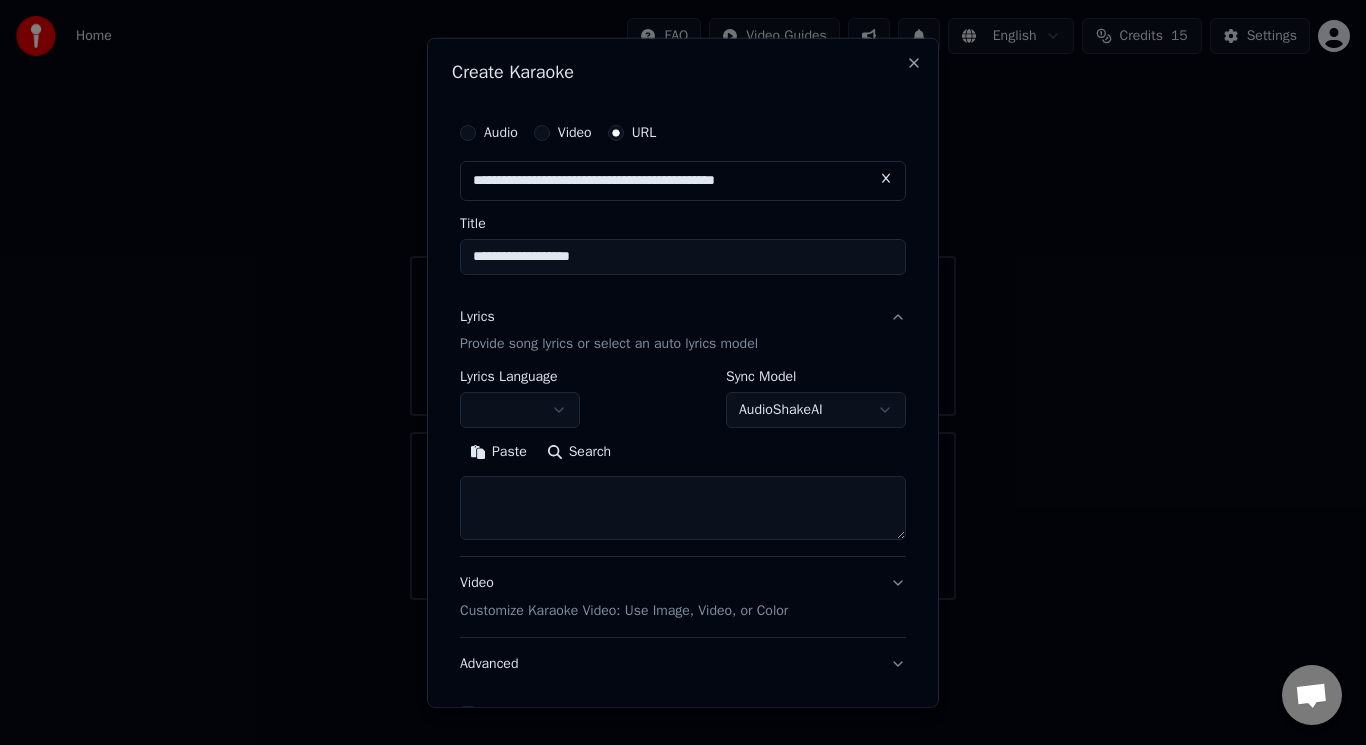 click on "Search" at bounding box center (579, 452) 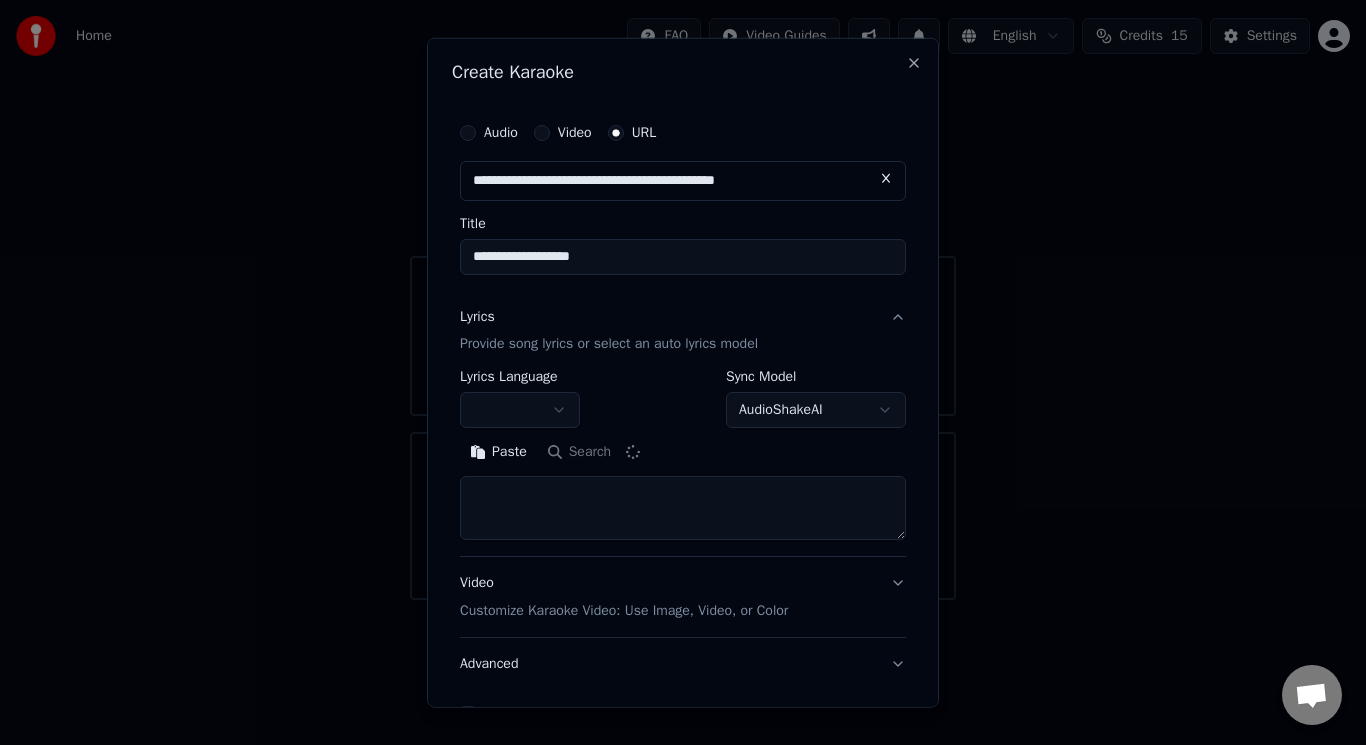 scroll, scrollTop: 123, scrollLeft: 0, axis: vertical 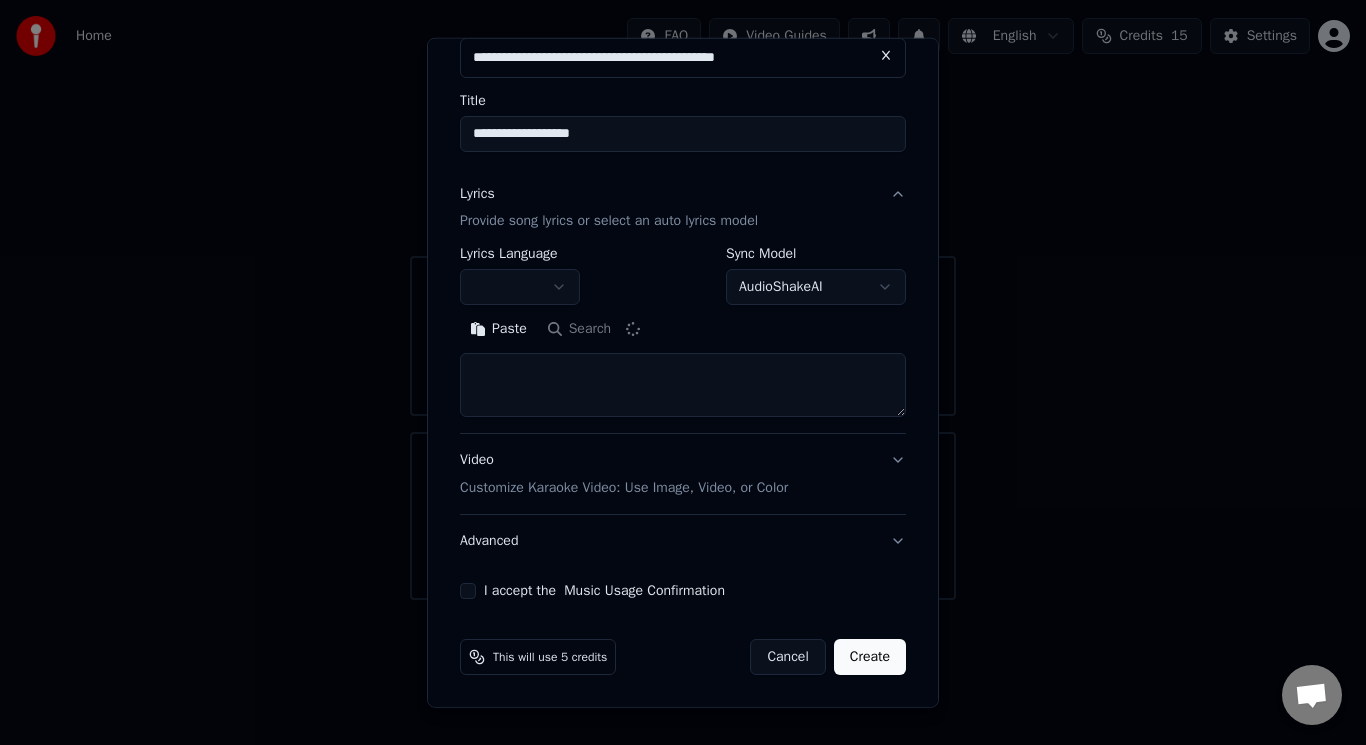 type on "**********" 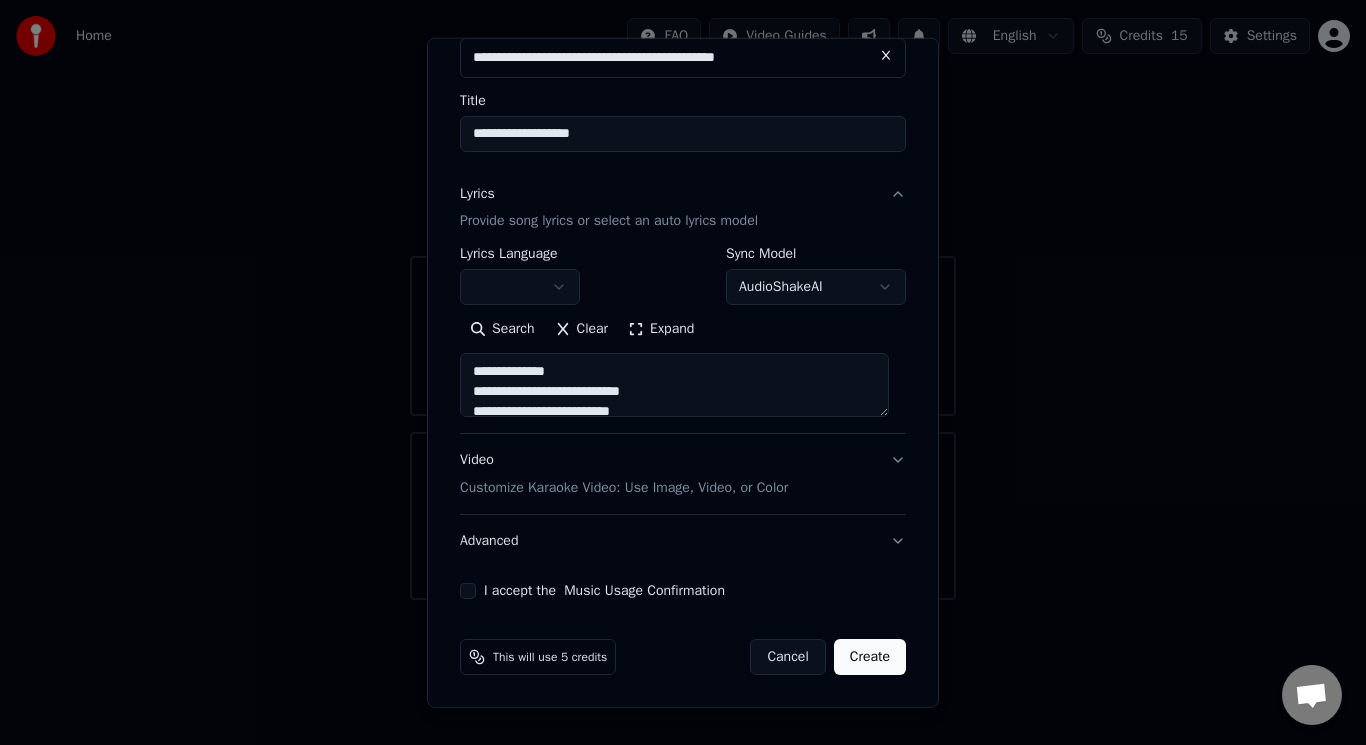 click on "Video Customize Karaoke Video: Use Image, Video, or Color" at bounding box center (624, 474) 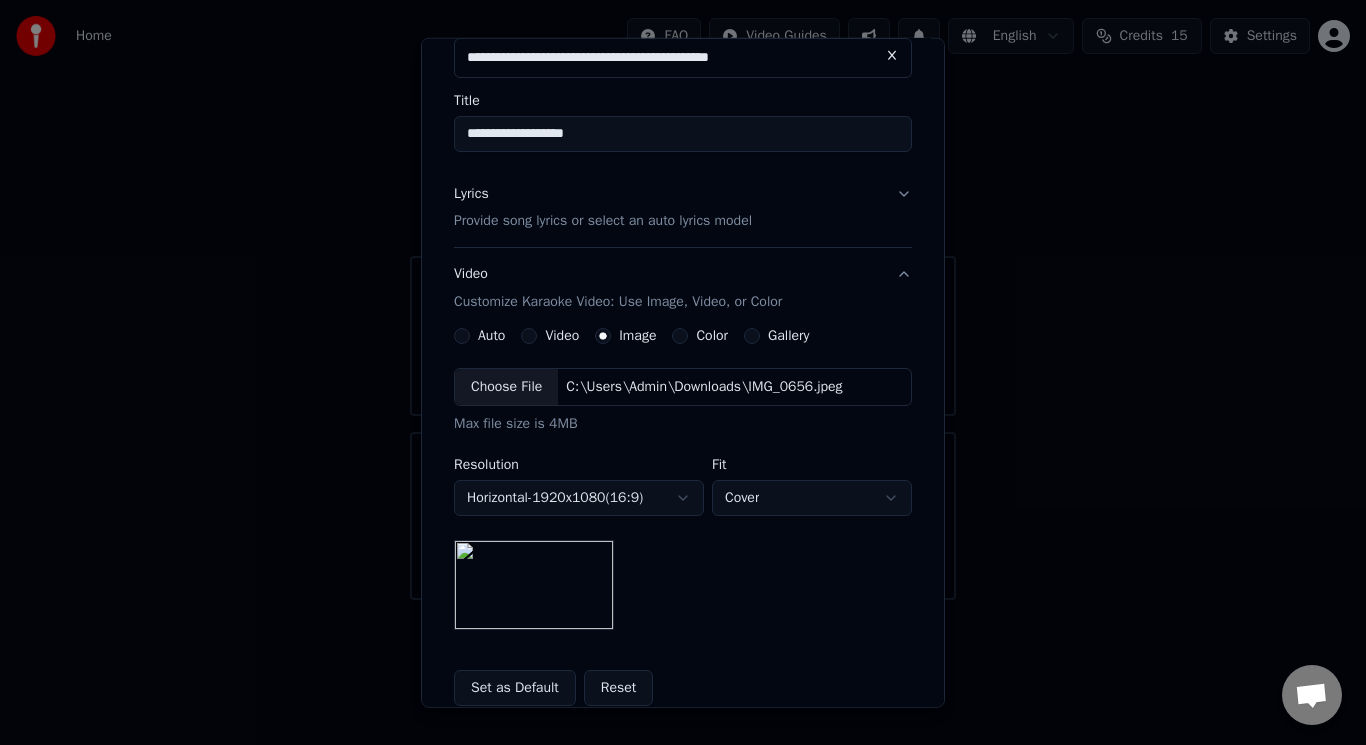 click at bounding box center [534, 585] 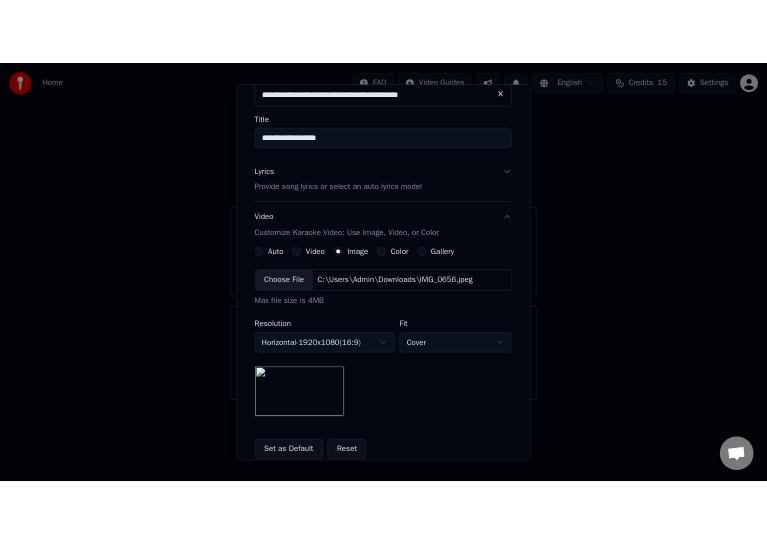 scroll, scrollTop: 331, scrollLeft: 0, axis: vertical 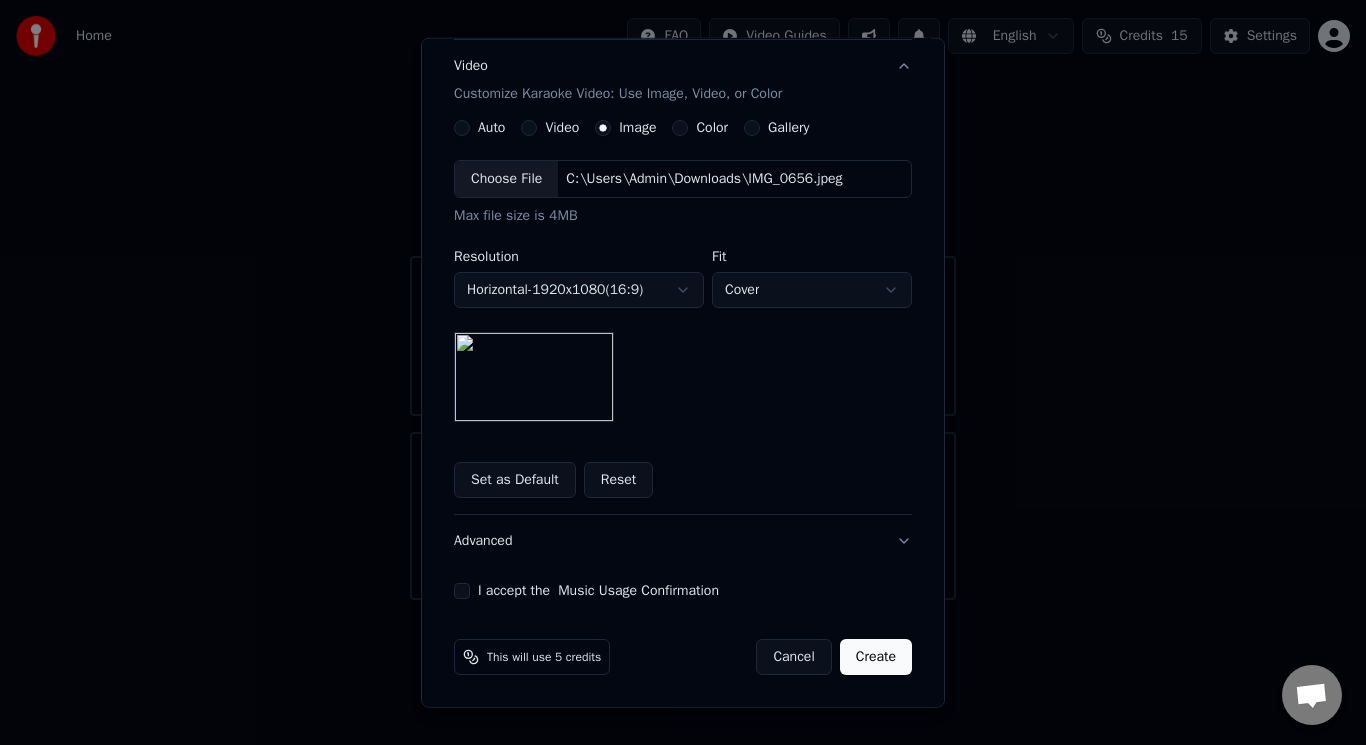 click on "**********" at bounding box center [683, 190] 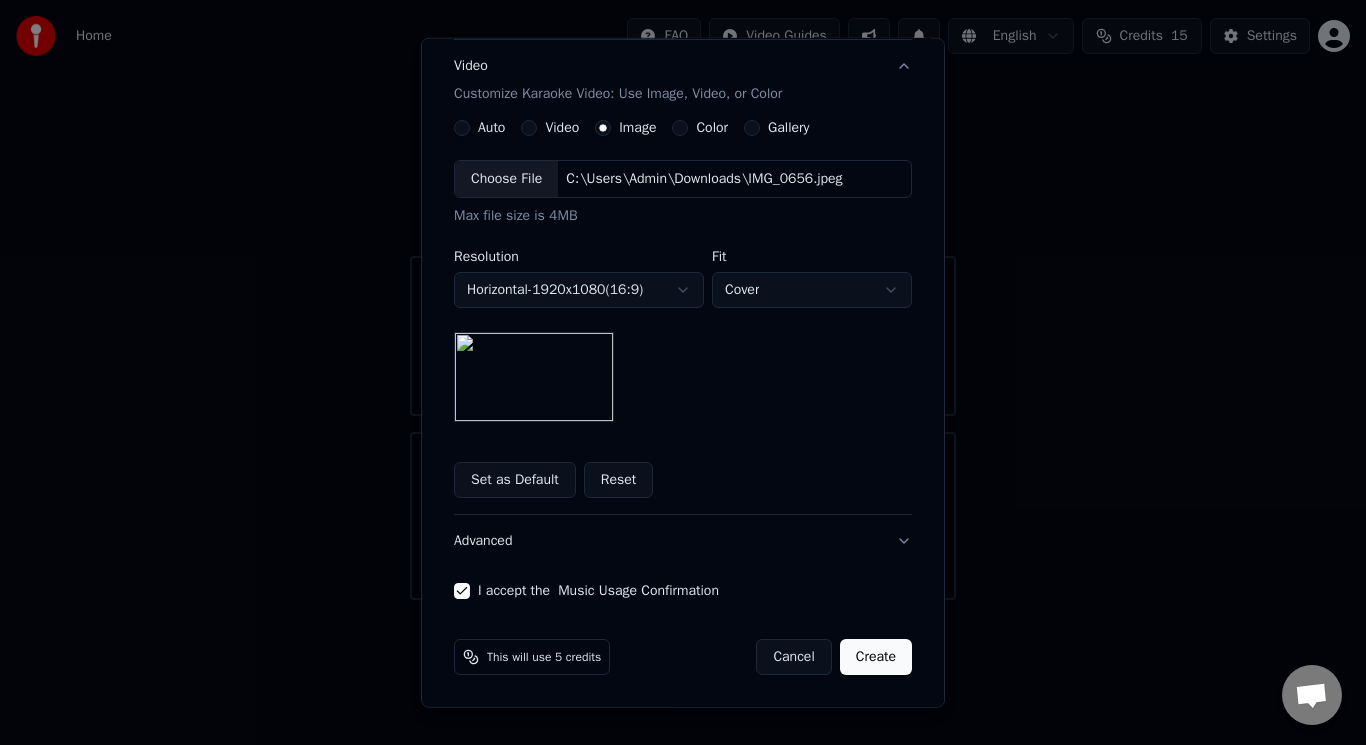 click on "Create" at bounding box center (876, 657) 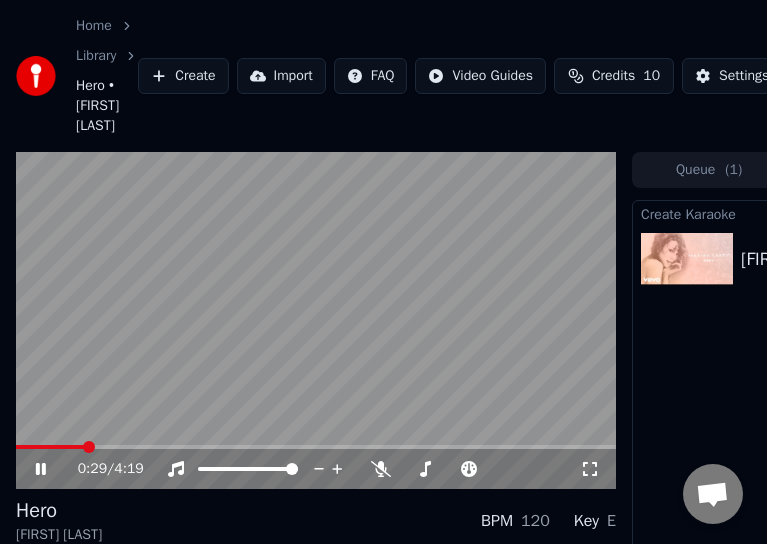 click at bounding box center [316, 321] 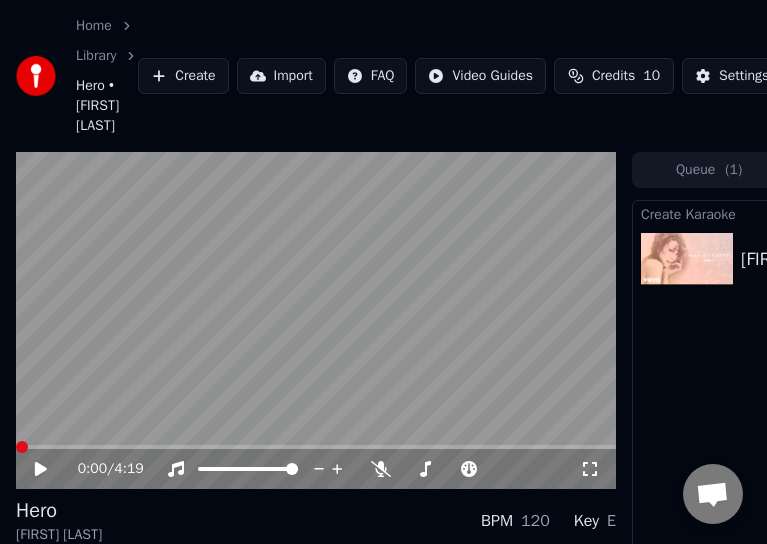 click at bounding box center (22, 447) 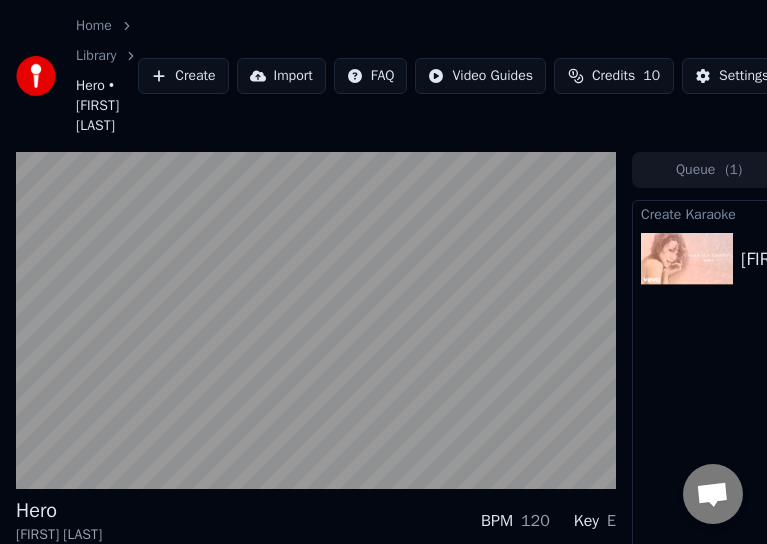 scroll, scrollTop: 133, scrollLeft: 0, axis: vertical 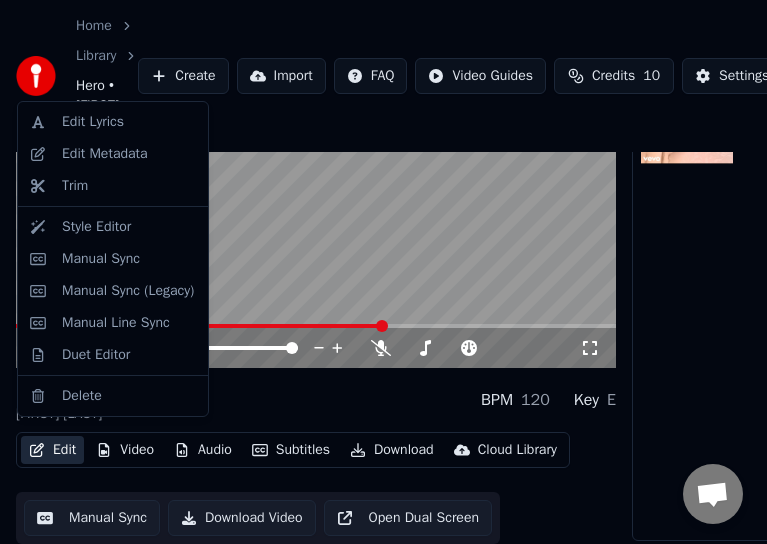 click on "Edit" at bounding box center [52, 450] 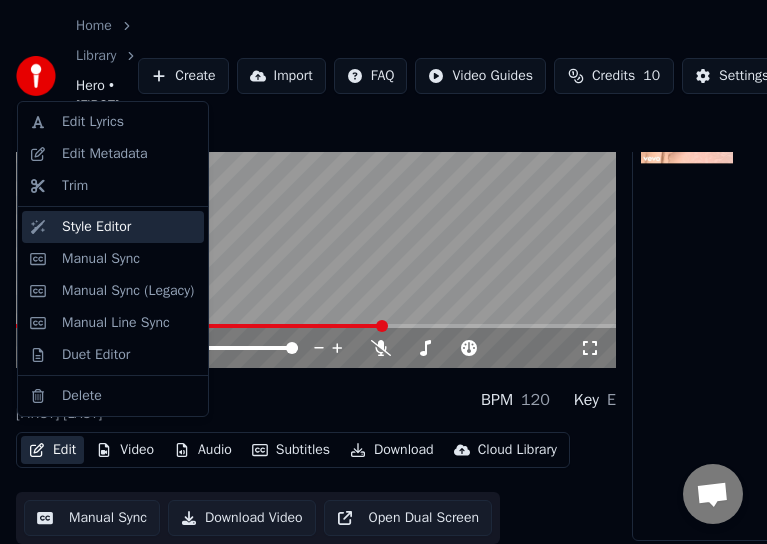 click on "Style Editor" at bounding box center [96, 227] 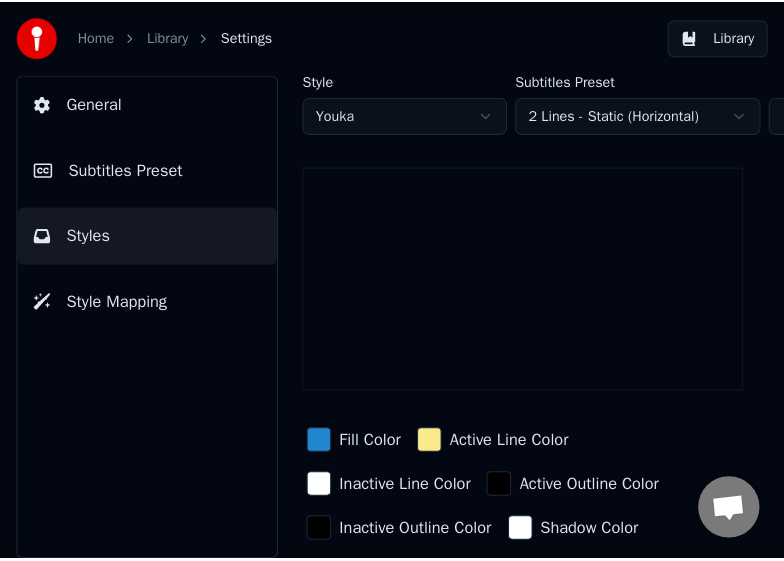 scroll, scrollTop: 0, scrollLeft: 0, axis: both 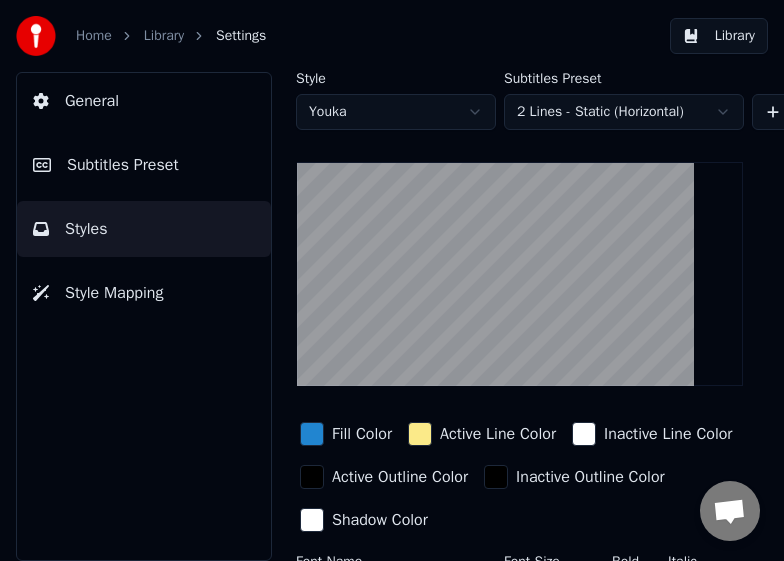 click on "Home Library Settings Library General Subtitles Preset Styles Style Mapping Style Youka Subtitles Preset 2 Lines - Static (Horizontal) New Delete Reset Save Fill Color Active Line Color Inactive Line Color Active Outline Color Inactive Outline Color Shadow Color Font Name Arial Bold Font Size ** Bold Italic Uppercase Spacing * Outline ** Blur * Shadow *" at bounding box center (392, 280) 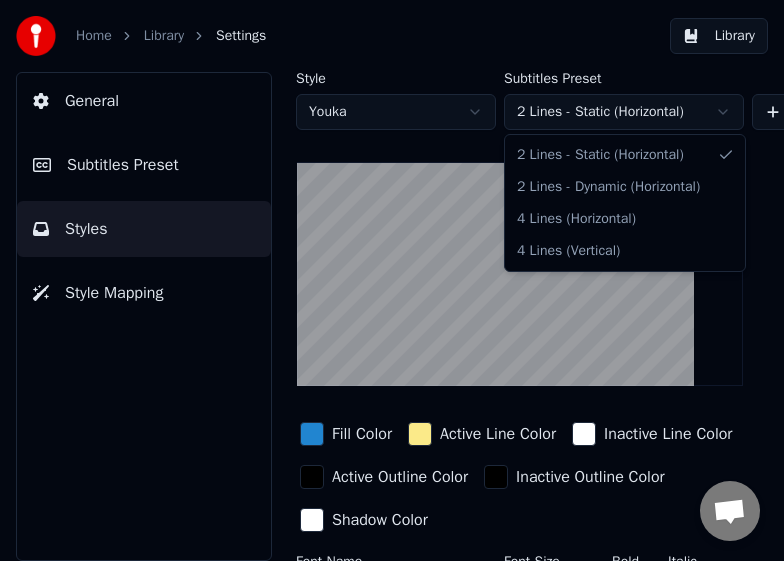 click on "Home Library Settings Library General Subtitles Preset Styles Style Mapping Style Youka Subtitles Preset 2 Lines - Static (Horizontal) New Delete Reset Save Fill Color Active Line Color Inactive Line Color Active Outline Color Inactive Outline Color Shadow Color Font Name Arial Bold Font Size ** Bold Italic Uppercase Spacing * Outline ** Blur * Shadow * 2 Lines - Static (Horizontal) 2 Lines - Dynamic (Horizontal) 4 Lines (Horizontal) 4 Lines (Vertical)" at bounding box center (392, 280) 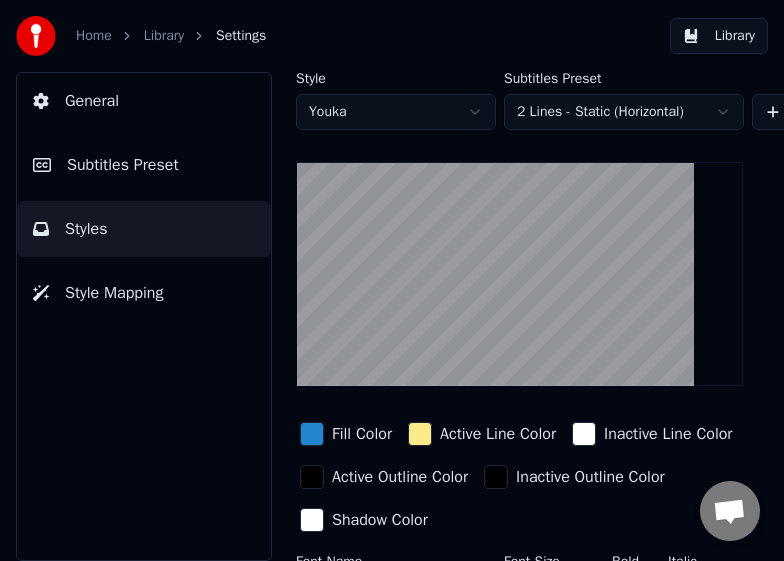 scroll, scrollTop: 0, scrollLeft: 372, axis: horizontal 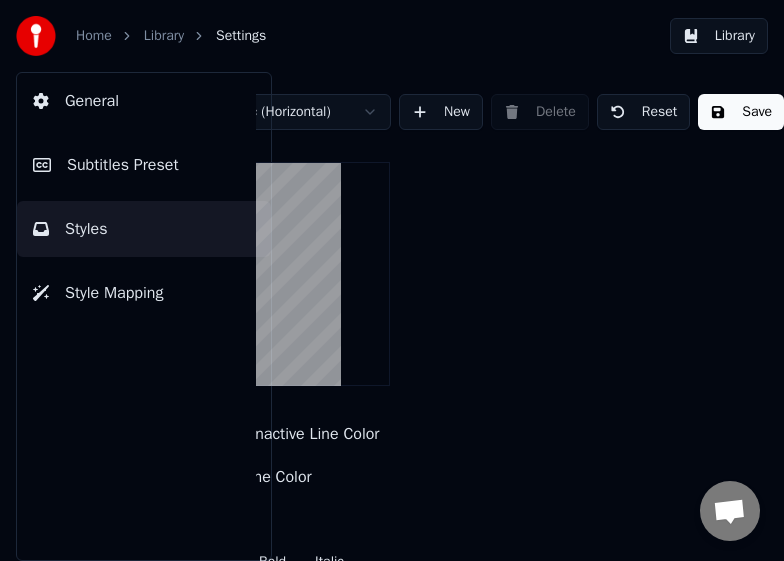 click on "New" at bounding box center [441, 112] 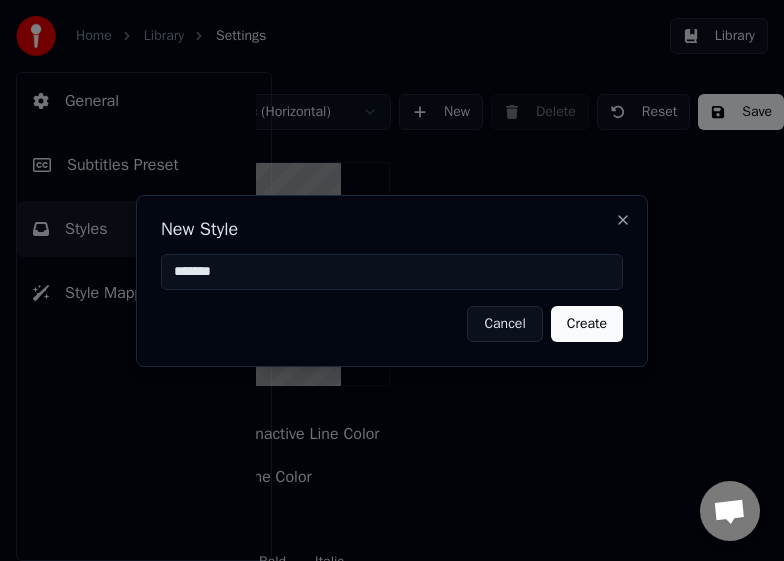 type on "*******" 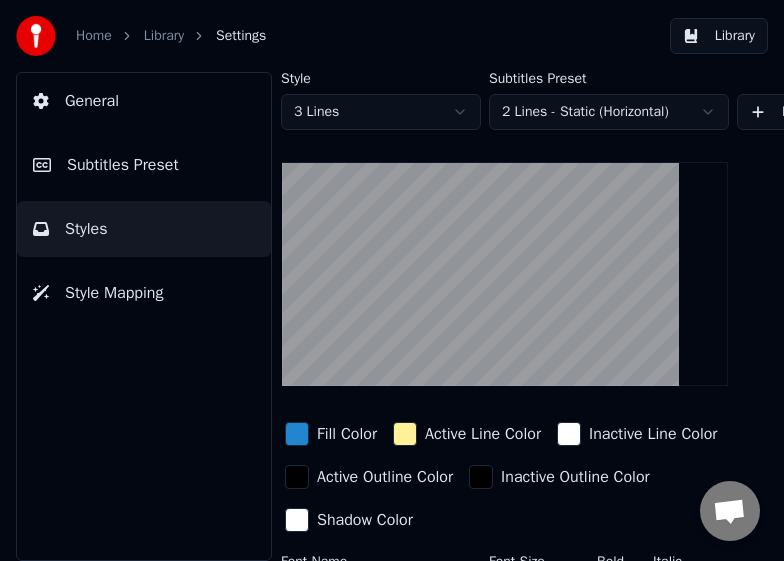 scroll, scrollTop: 0, scrollLeft: 10, axis: horizontal 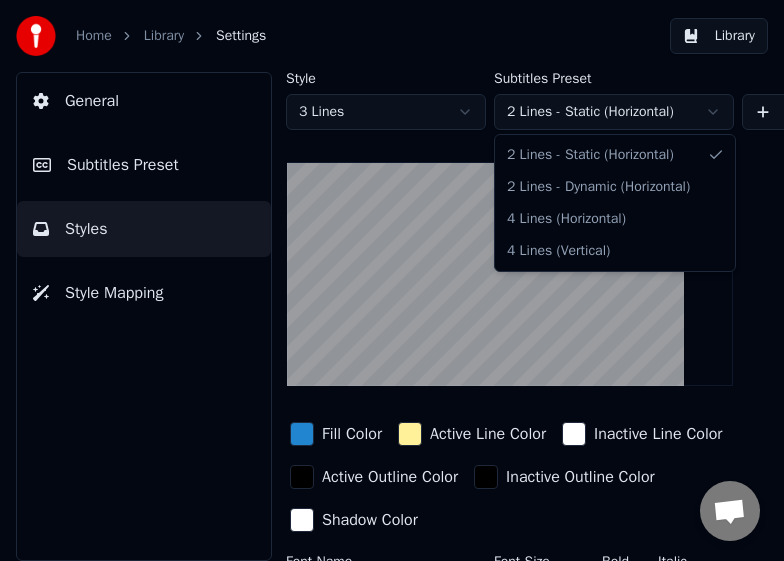 click on "Home Library Settings Library General Subtitles Preset Styles Style Mapping Style 3 Lines Subtitles Preset 2 Lines - Static (Horizontal) New Delete Save Fill Color Active Line Color Inactive Line Color Active Outline Color Inactive Outline Color Shadow Color Font Name Arial Bold Font Size ** Bold Italic Uppercase Spacing * Outline * Blur * Shadow * 2 Lines - Static (Horizontal) 2 Lines - Dynamic (Horizontal) 4 Lines (Horizontal) 4 Lines (Vertical)" at bounding box center (392, 280) 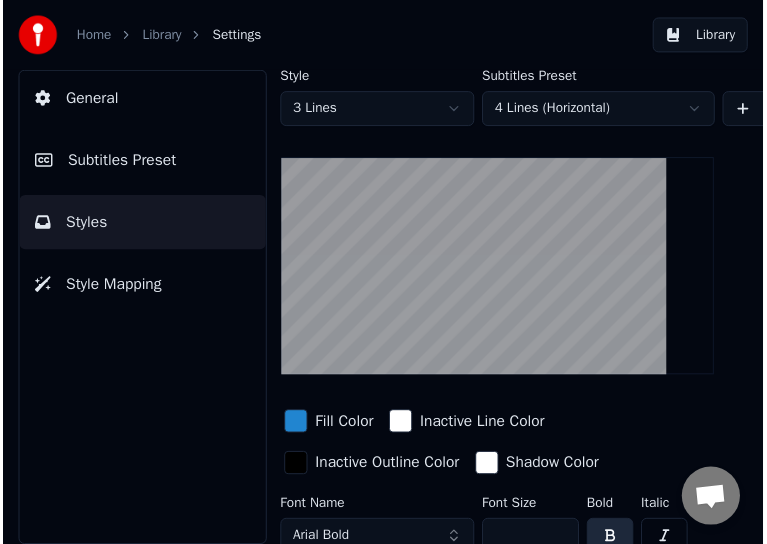 scroll, scrollTop: 0, scrollLeft: 272, axis: horizontal 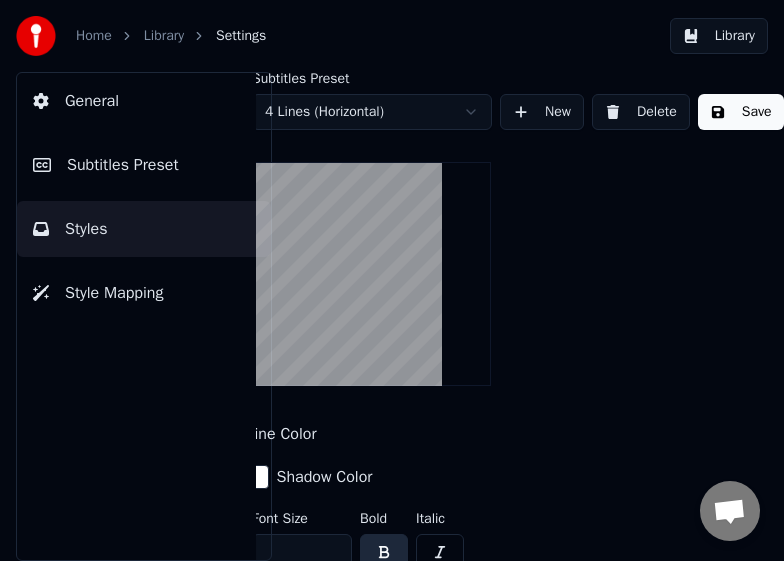 click on "Save" at bounding box center [741, 112] 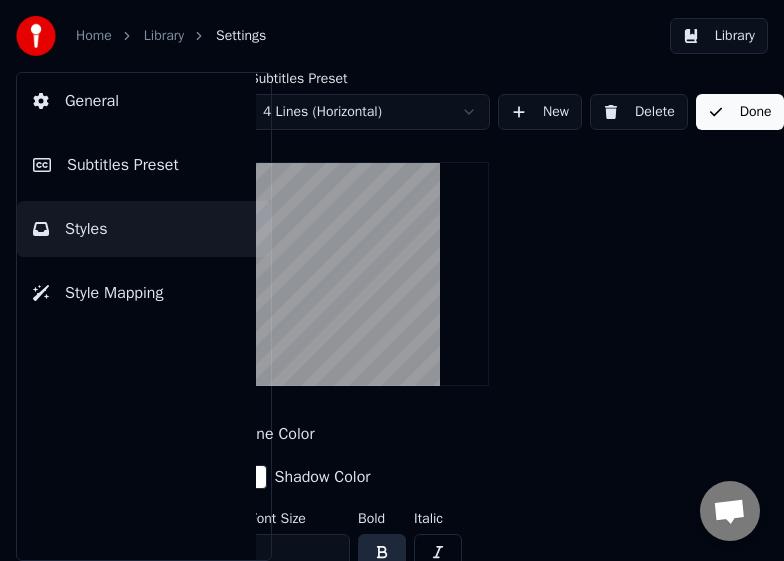 click on "Home Library Settings" at bounding box center (141, 36) 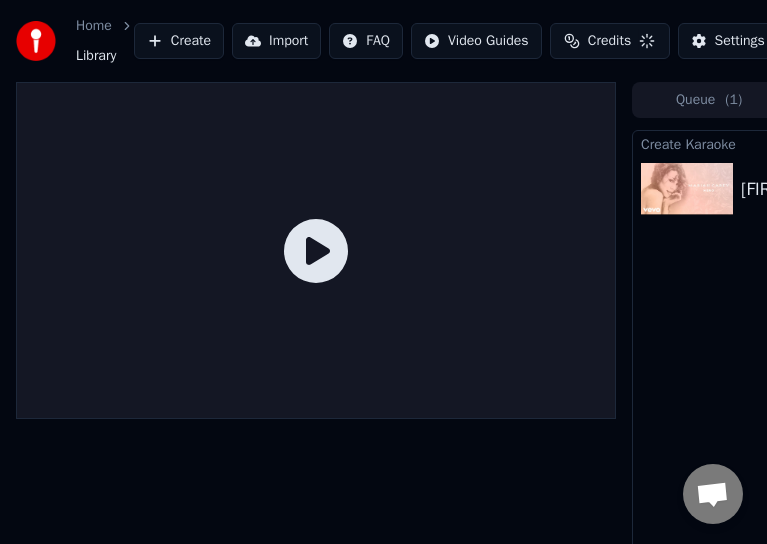 click on "[FIRST] [LAST] - Hero" at bounding box center (823, 189) 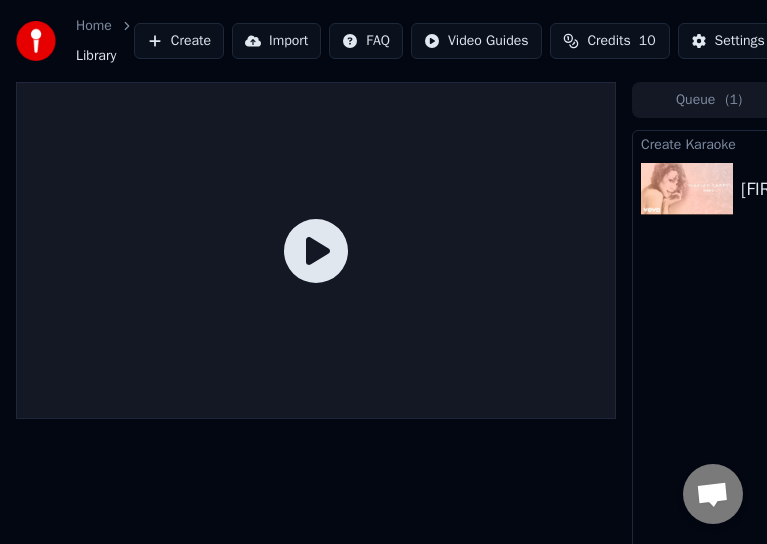 click at bounding box center (687, 189) 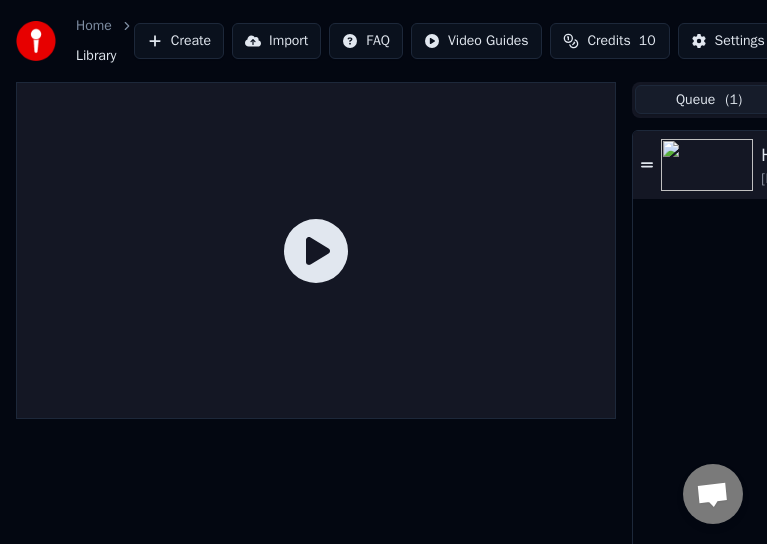 click at bounding box center (707, 165) 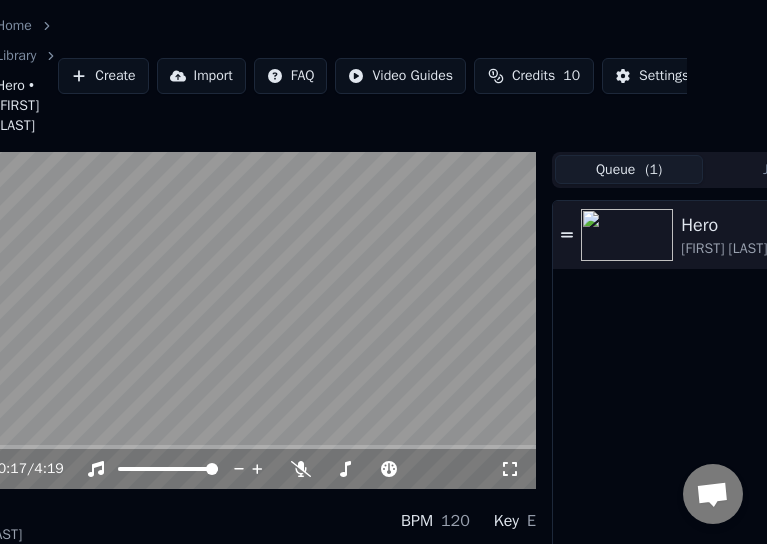 scroll, scrollTop: 0, scrollLeft: 120, axis: horizontal 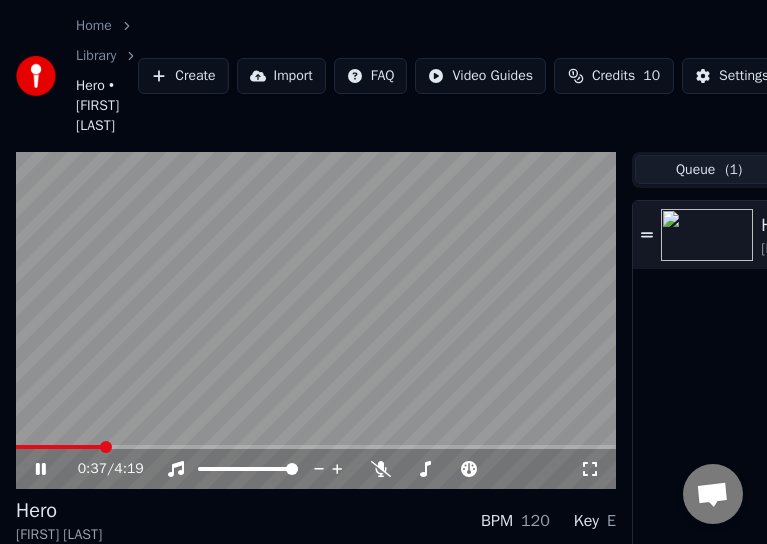 click at bounding box center [316, 321] 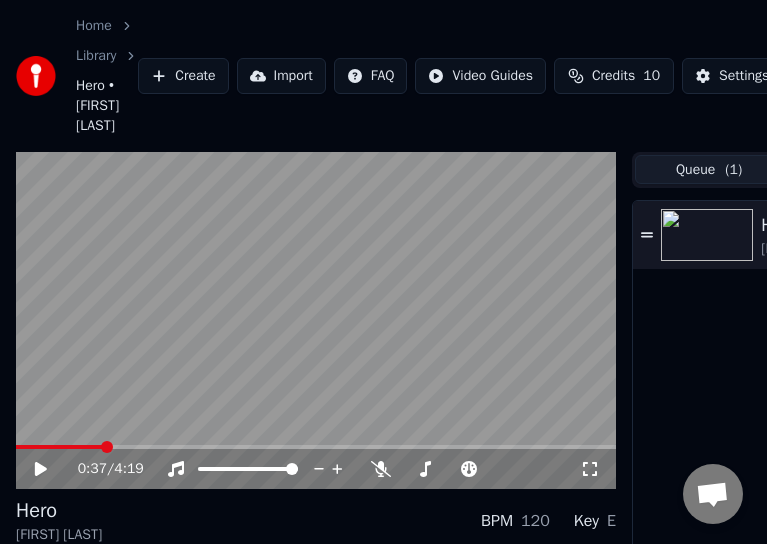 click at bounding box center (316, 321) 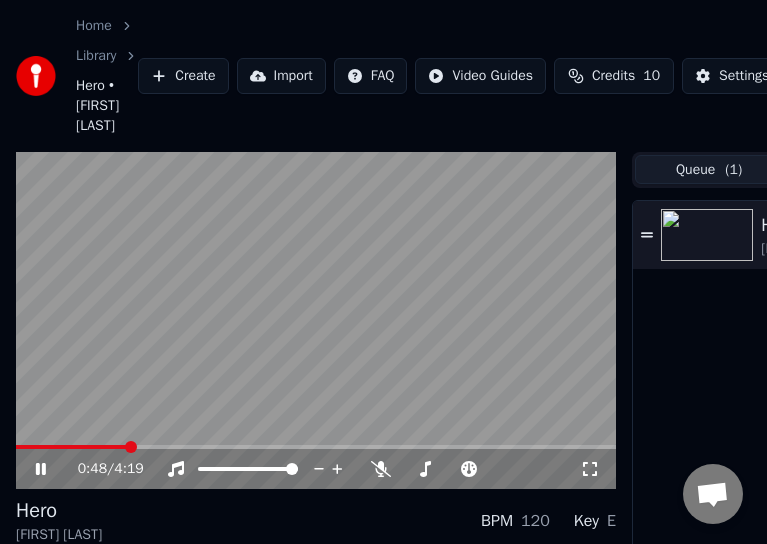 click 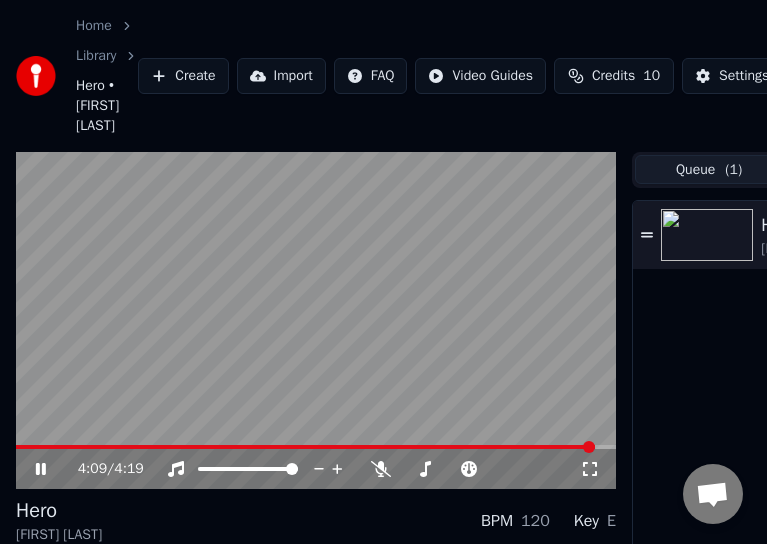 click at bounding box center [316, 447] 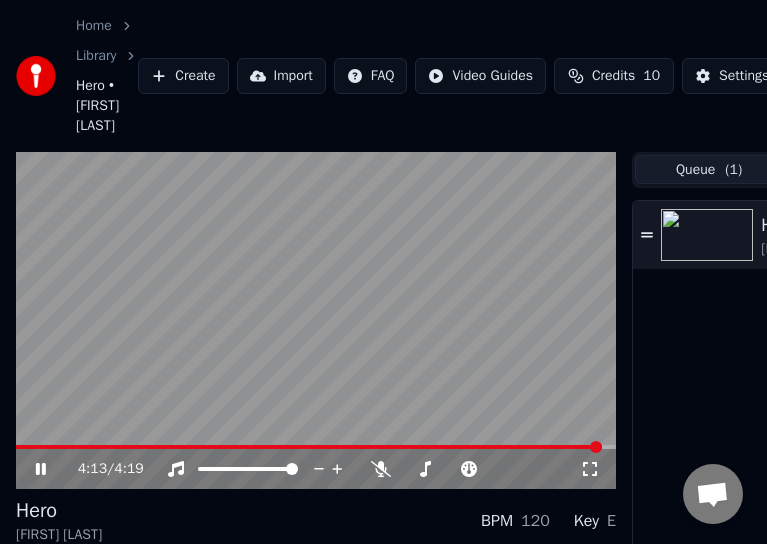 click at bounding box center (316, 447) 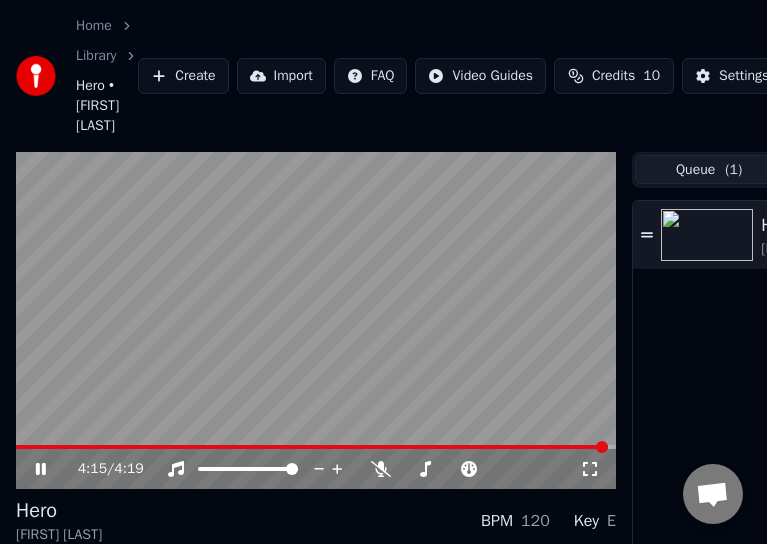 click at bounding box center [316, 447] 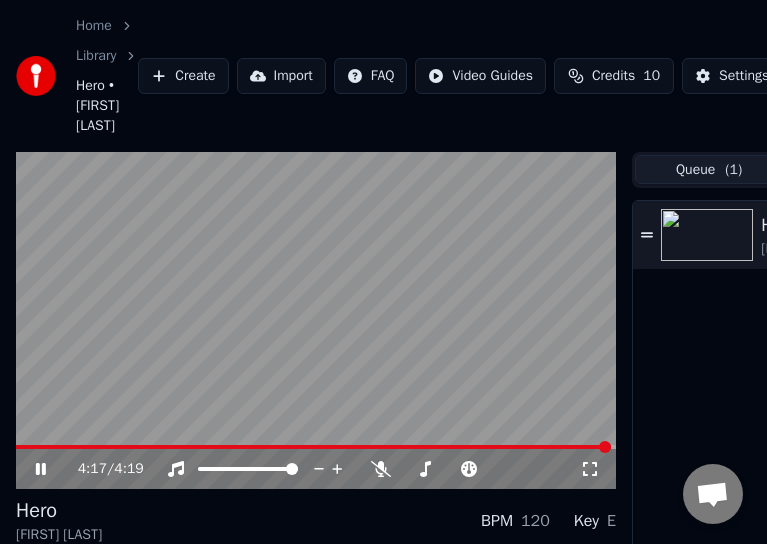 click at bounding box center (316, 447) 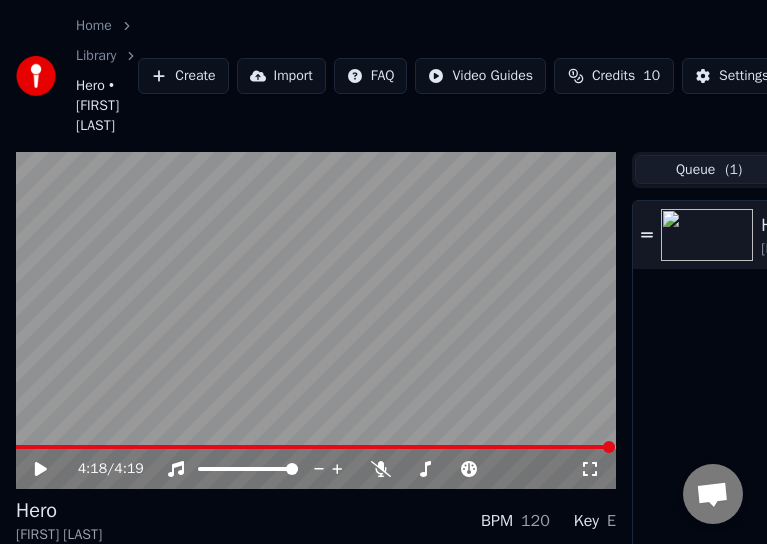 scroll, scrollTop: 133, scrollLeft: 0, axis: vertical 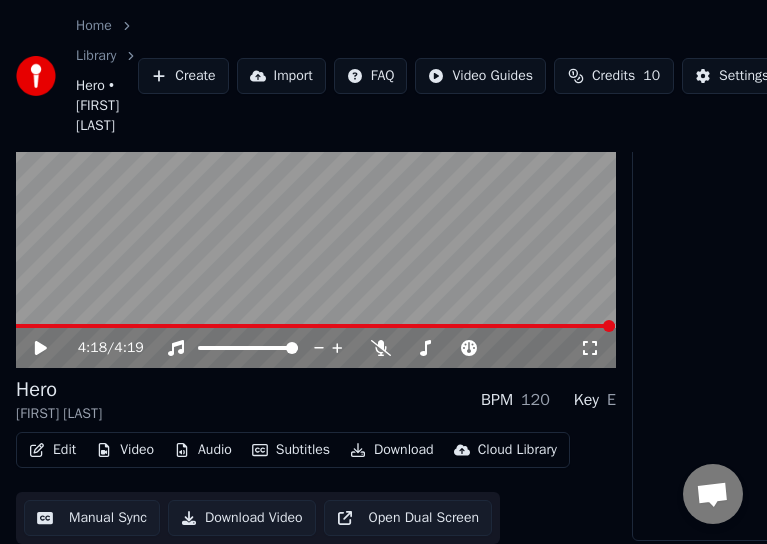 click on "Download Video" at bounding box center (242, 518) 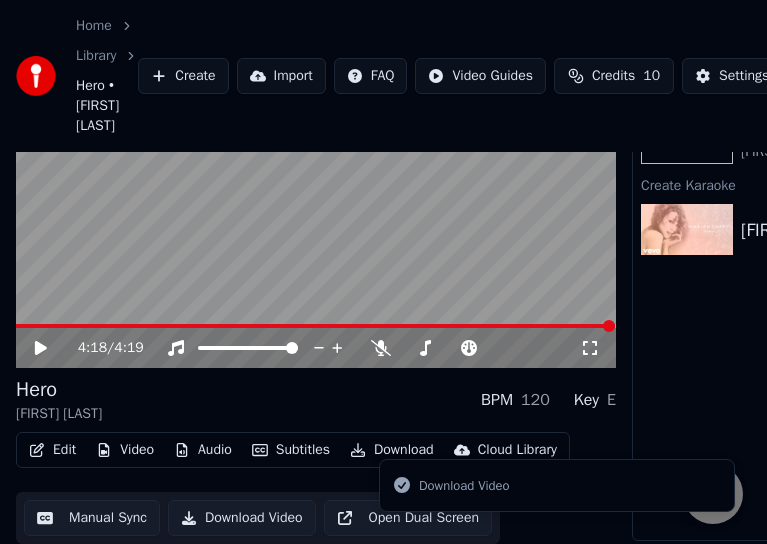scroll, scrollTop: 133, scrollLeft: 315, axis: both 